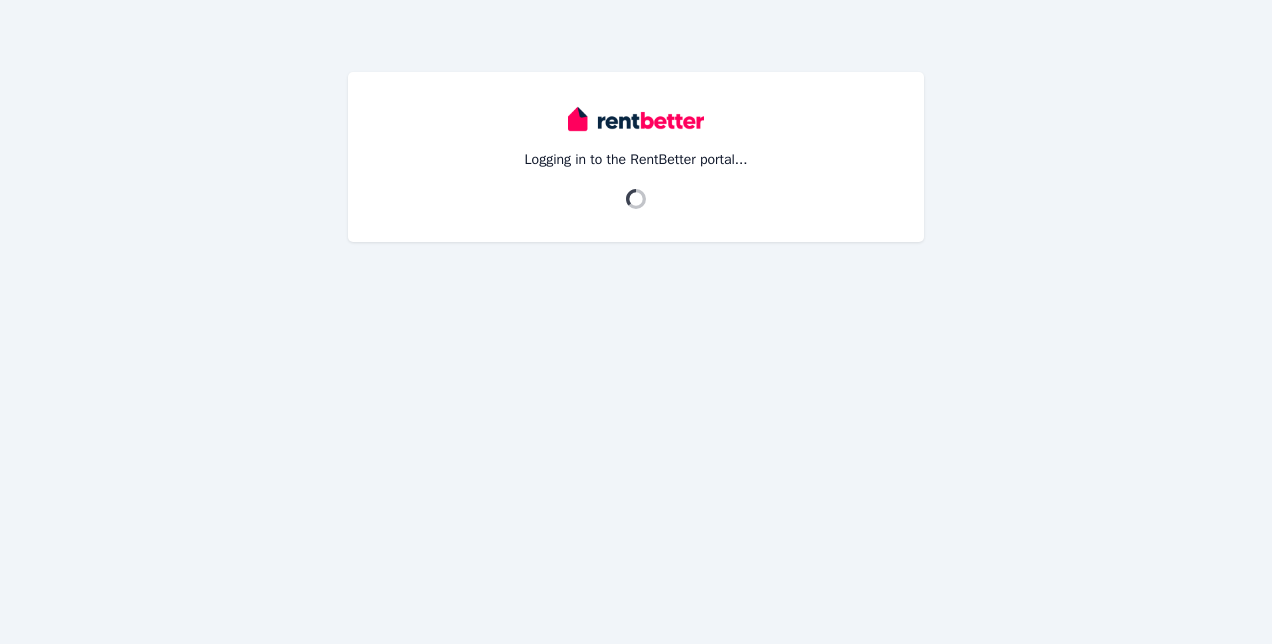 scroll, scrollTop: 0, scrollLeft: 0, axis: both 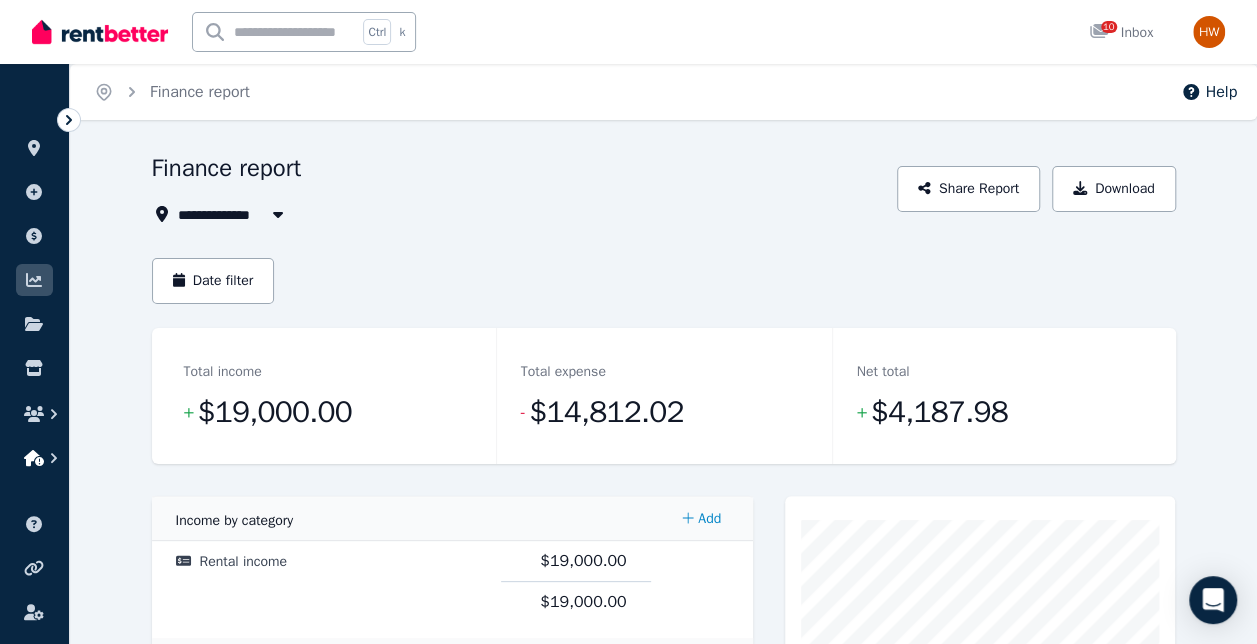 click 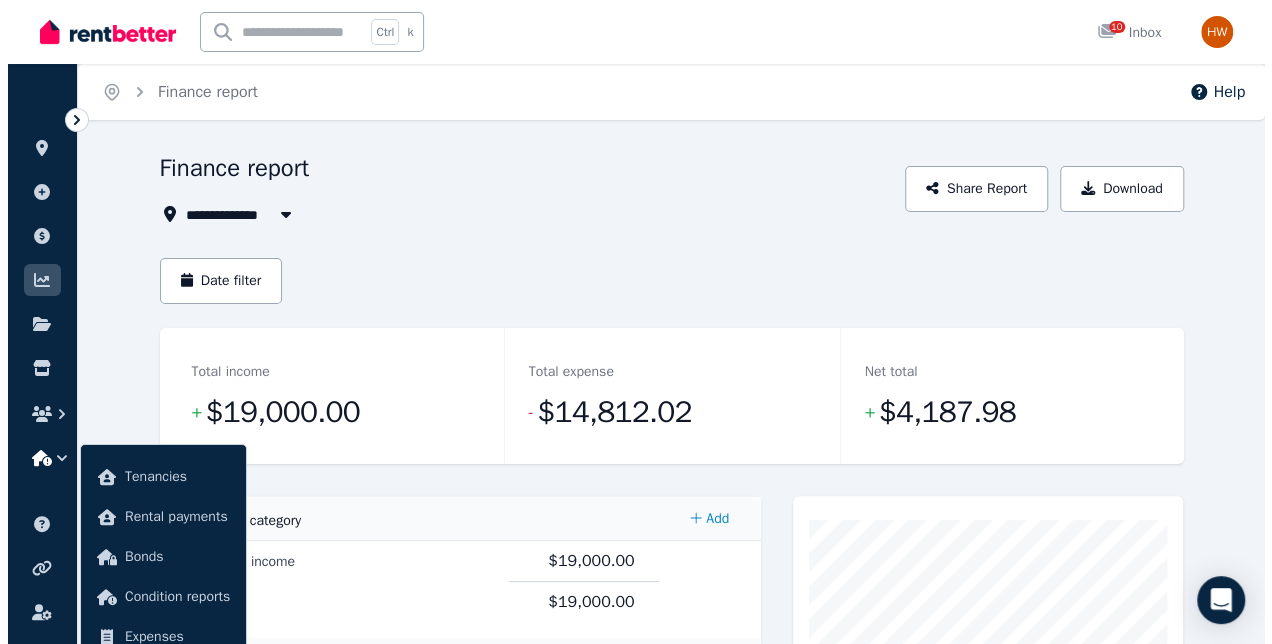 scroll, scrollTop: 200, scrollLeft: 0, axis: vertical 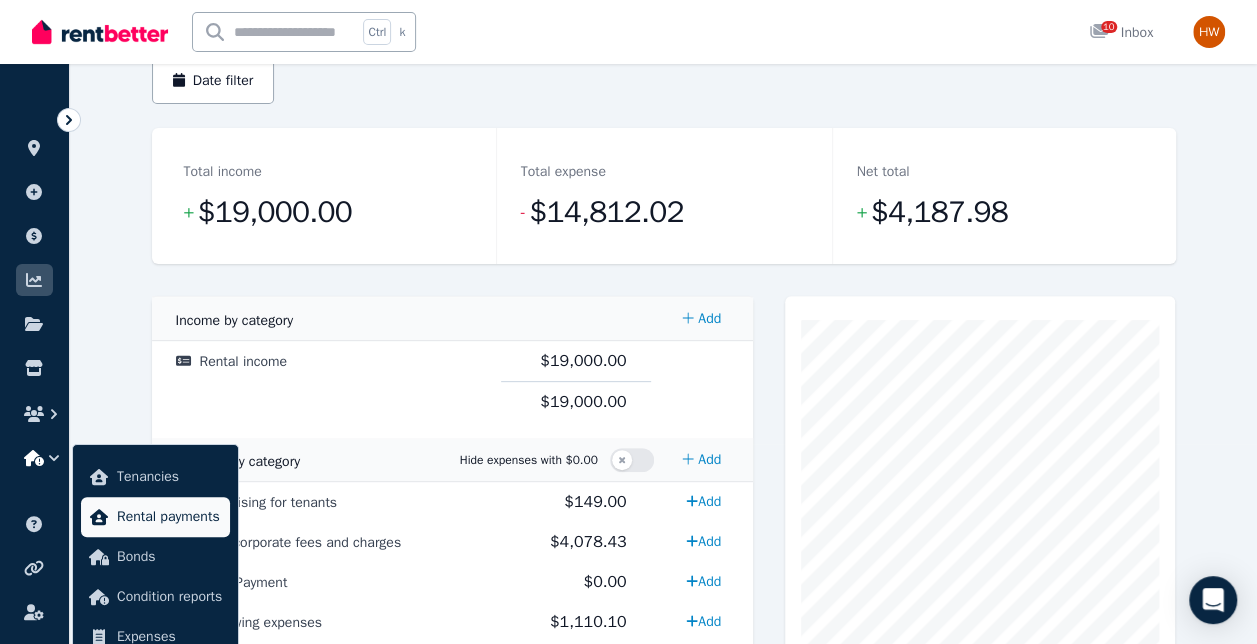 click on "Rental payments" at bounding box center [169, 517] 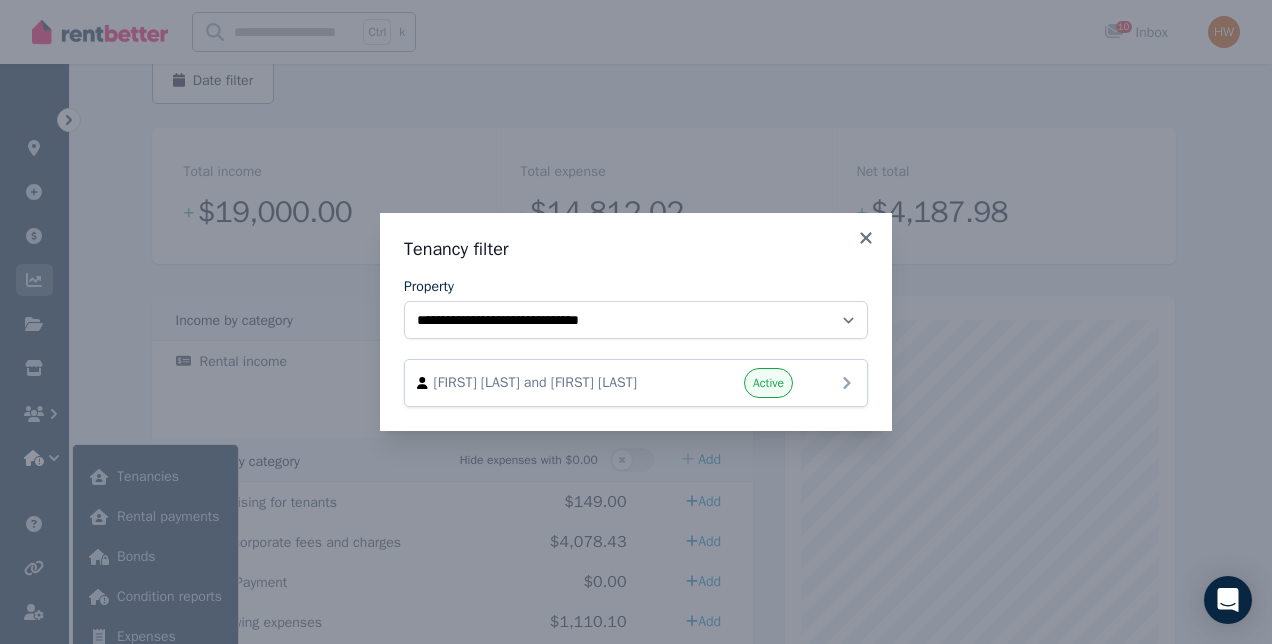 click 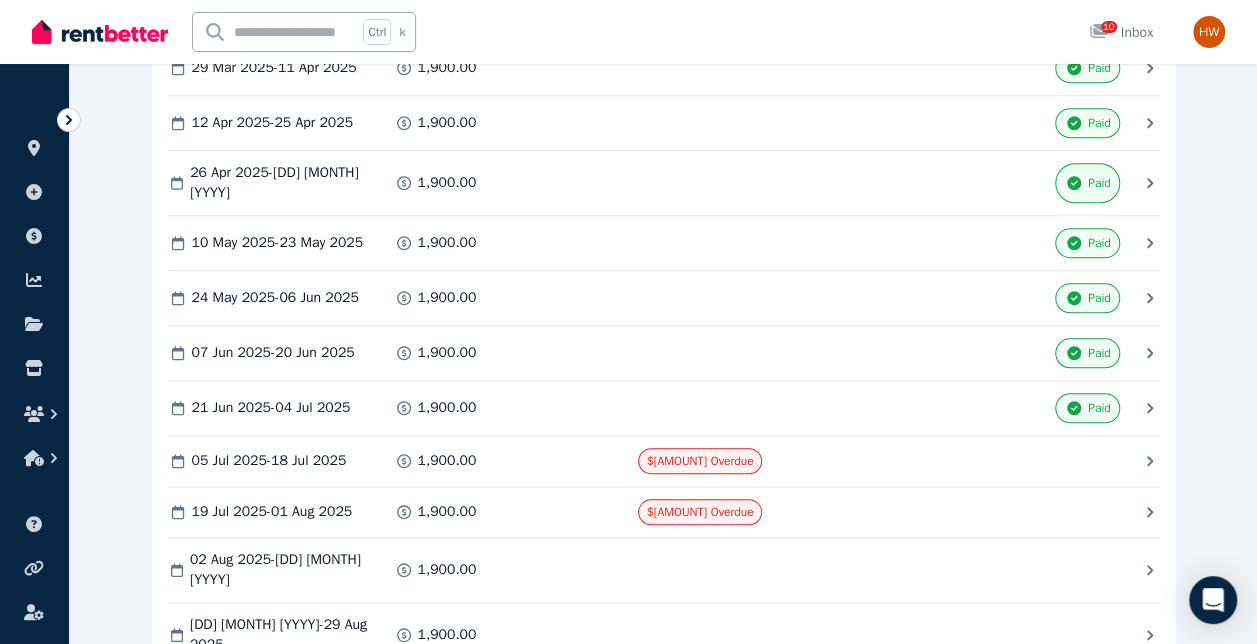 scroll, scrollTop: 800, scrollLeft: 0, axis: vertical 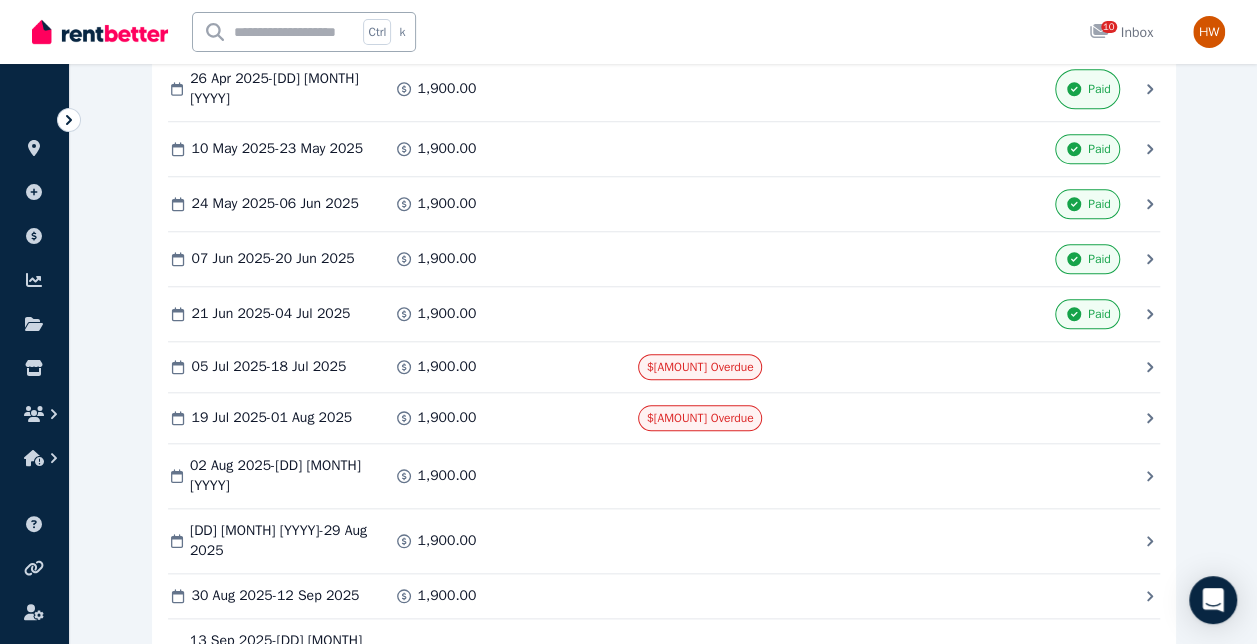 click 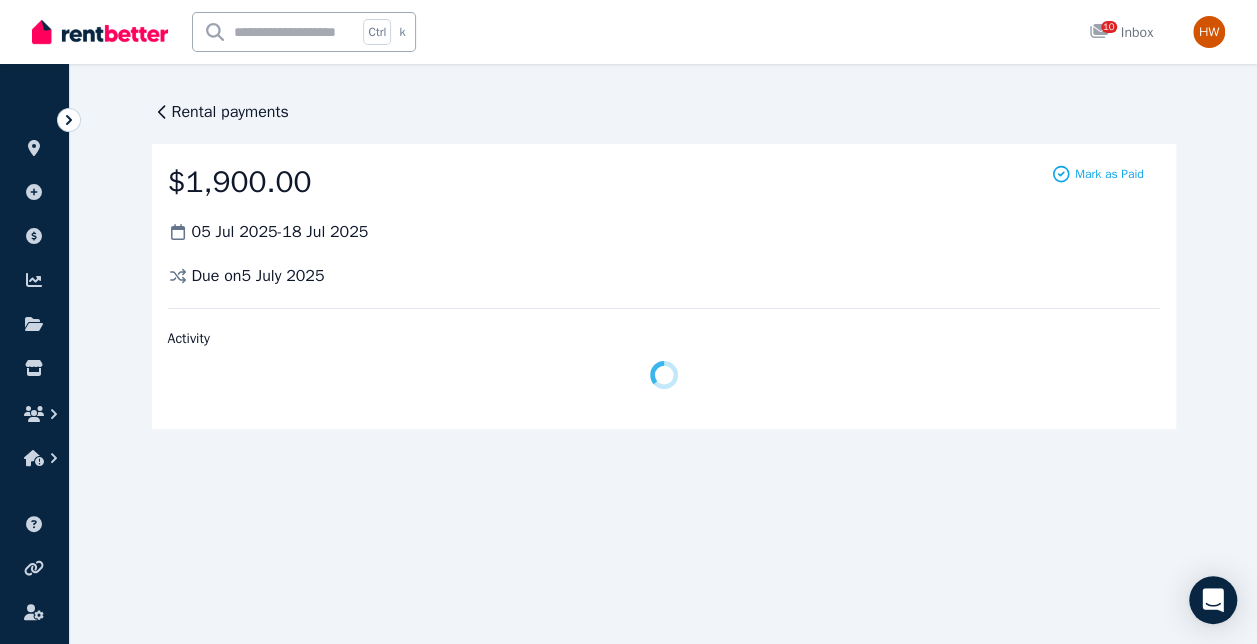 scroll, scrollTop: 0, scrollLeft: 0, axis: both 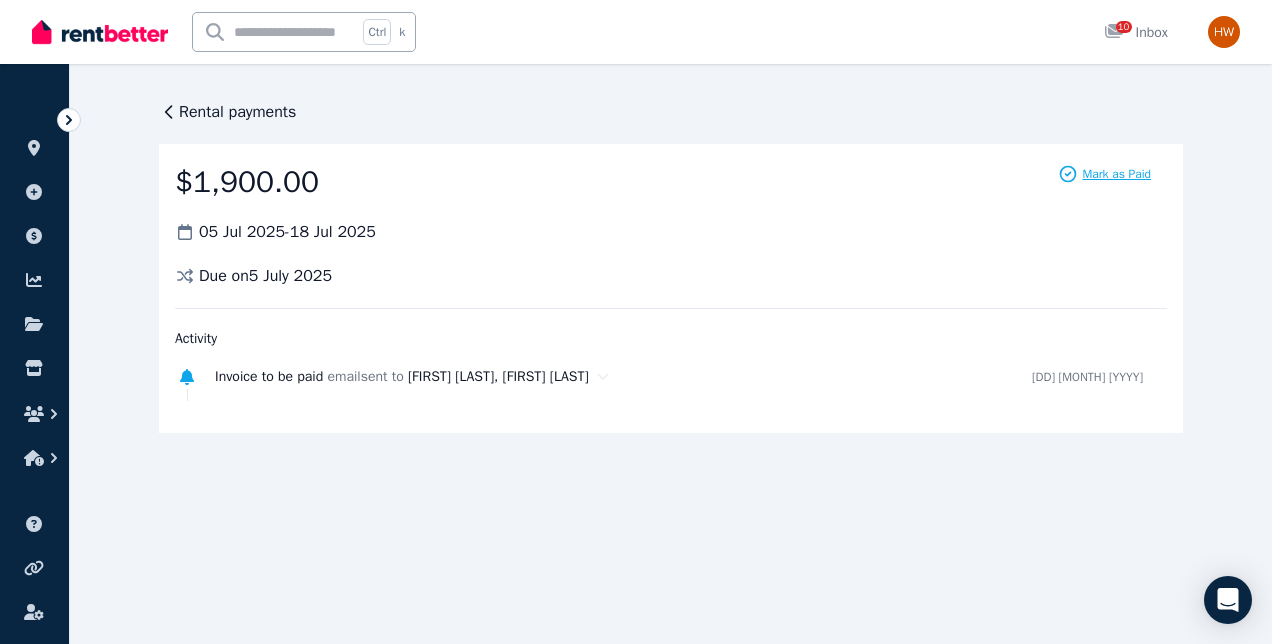 click on "Mark as Paid" at bounding box center (1116, 174) 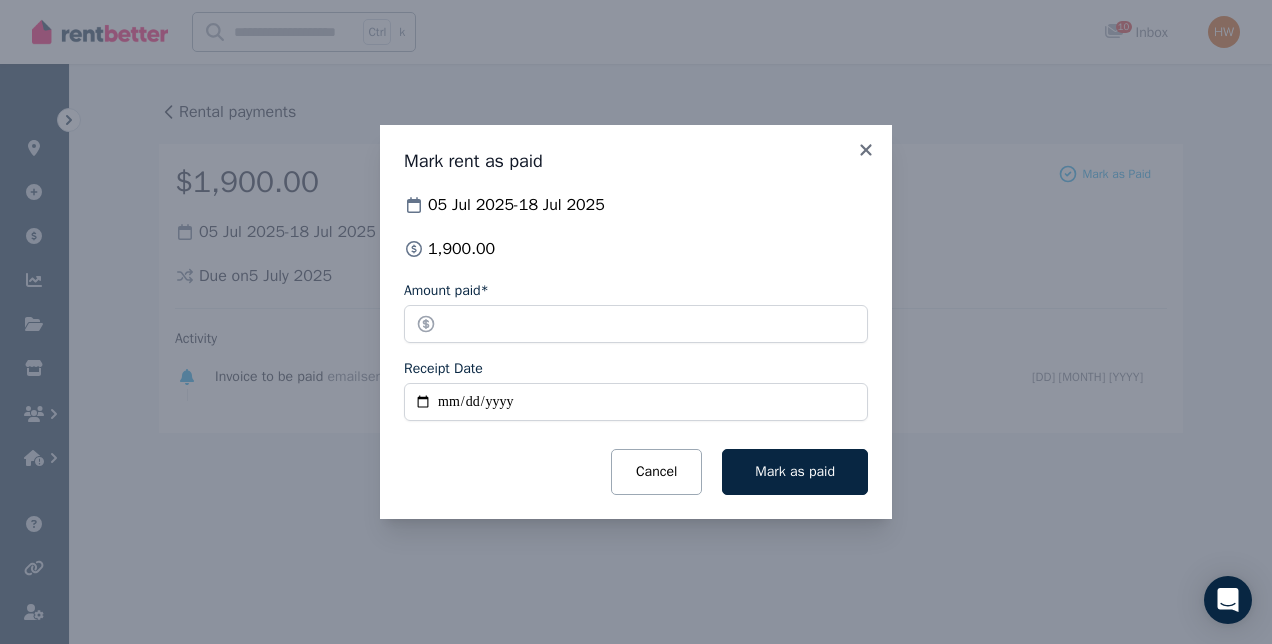 click on "Receipt Date" at bounding box center (636, 402) 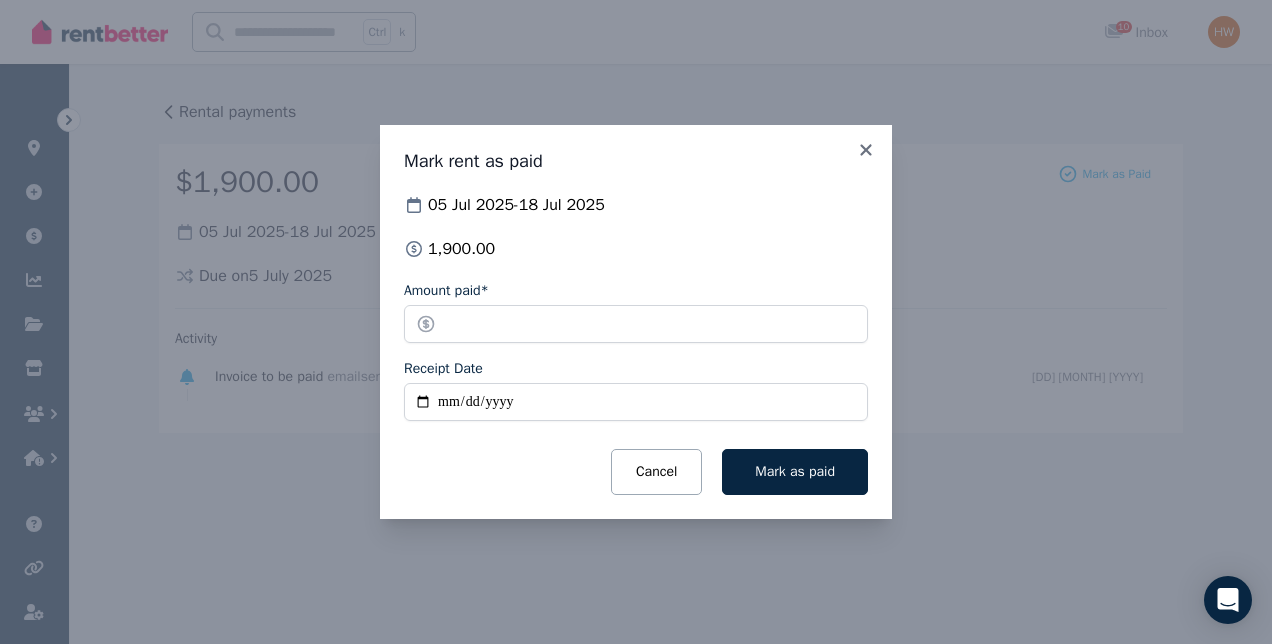 type on "**********" 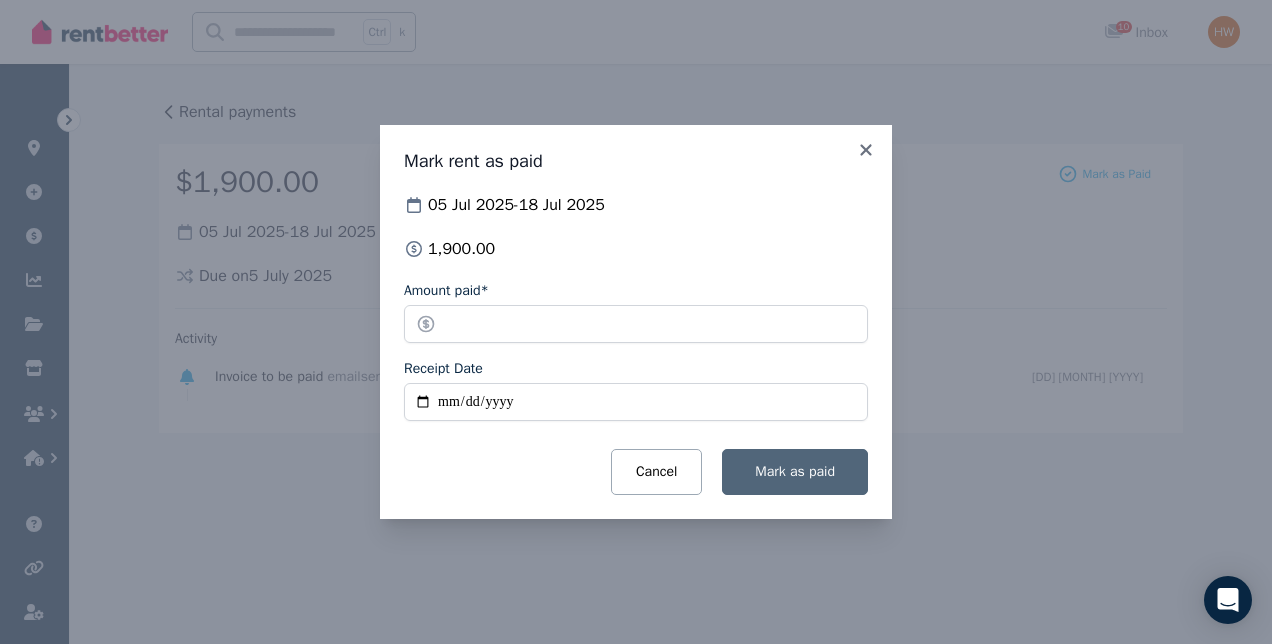 click on "Mark as paid" at bounding box center (795, 471) 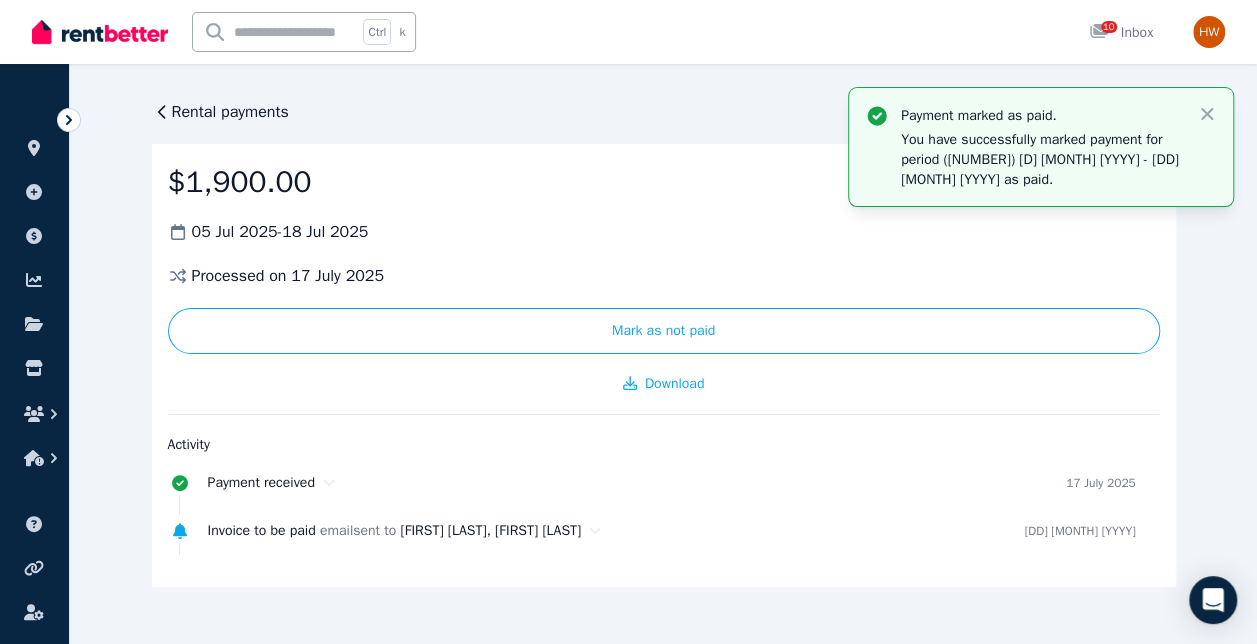 scroll, scrollTop: 14, scrollLeft: 0, axis: vertical 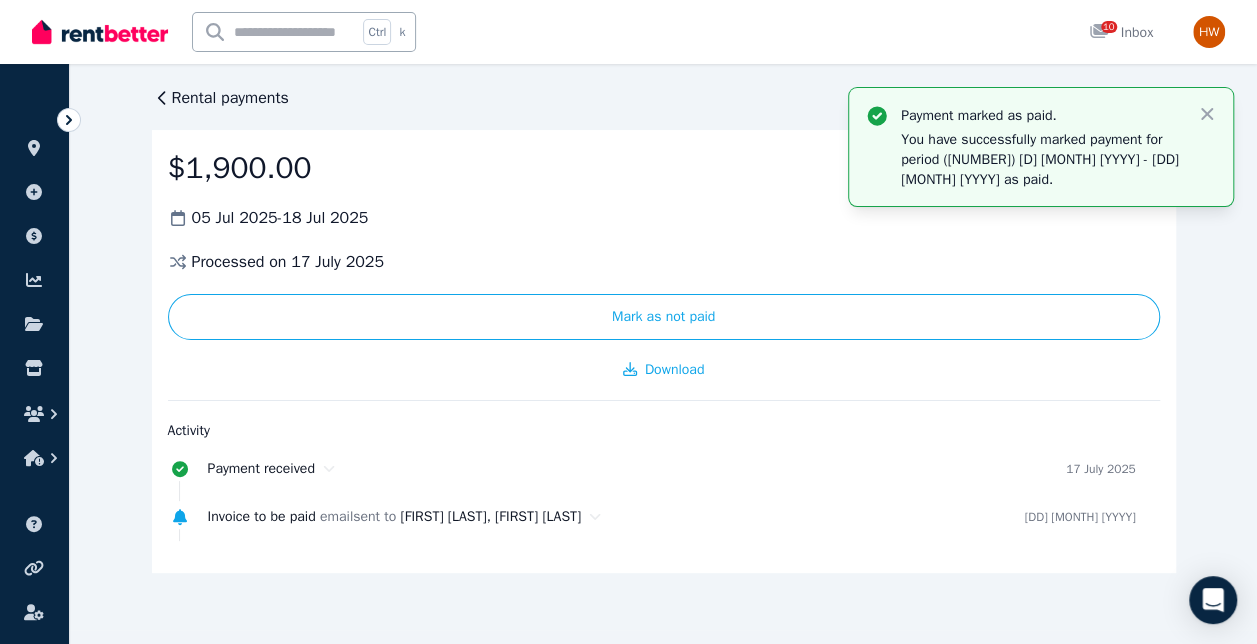click 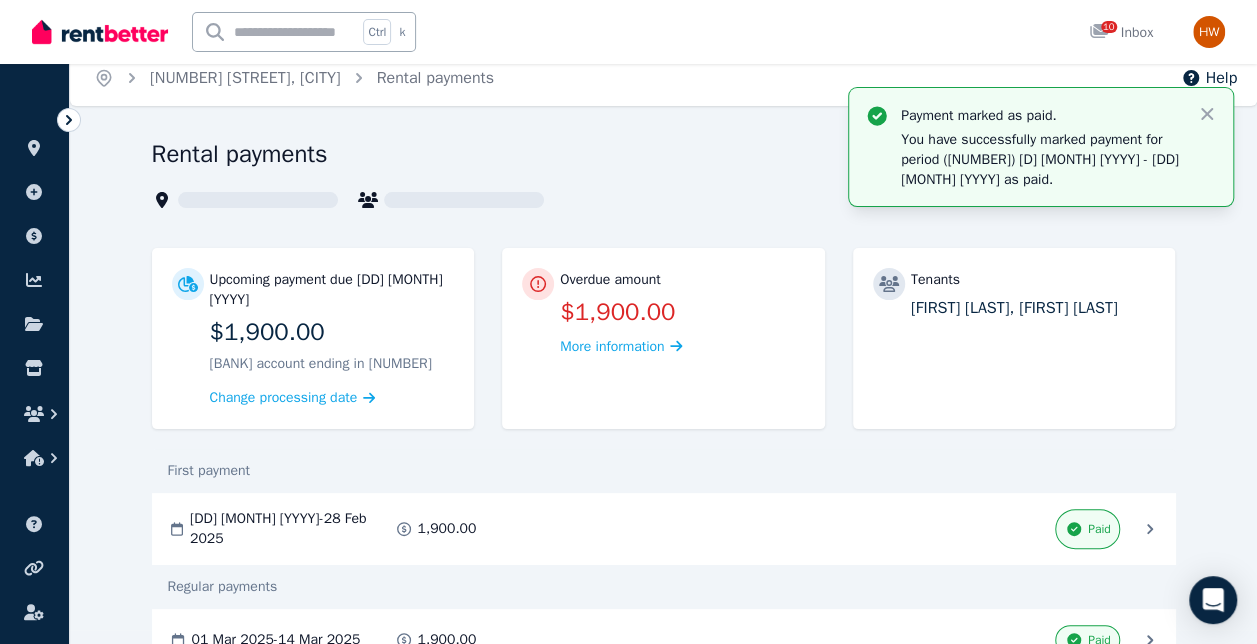 scroll, scrollTop: 66, scrollLeft: 0, axis: vertical 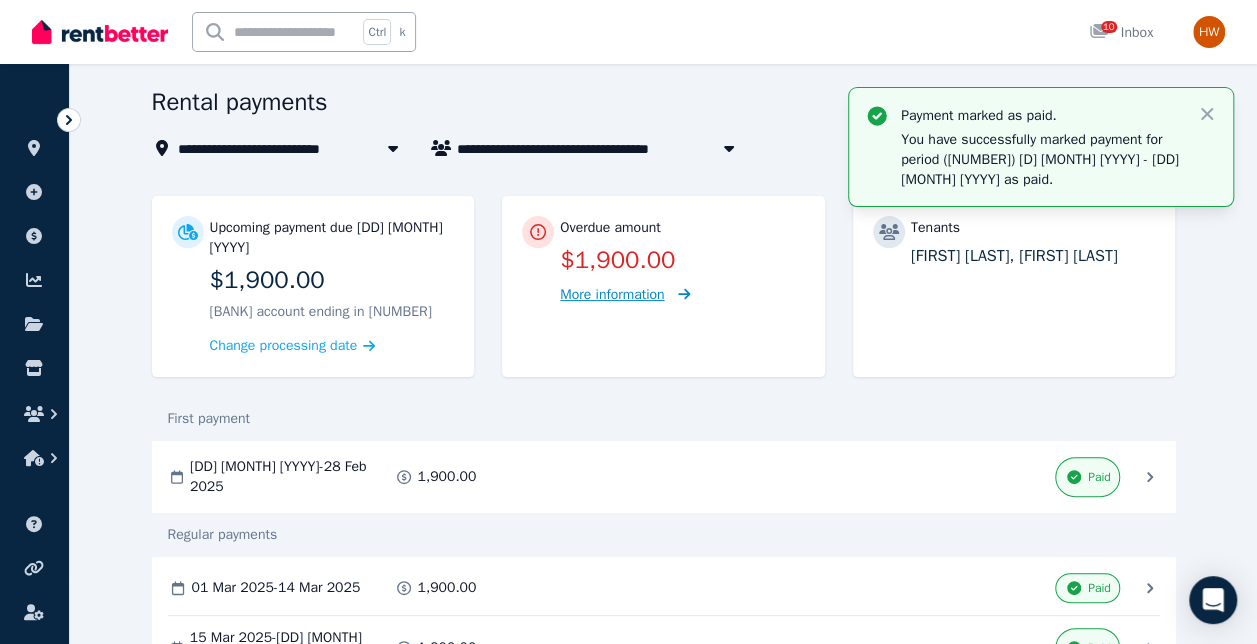 click on "More information" at bounding box center (612, 294) 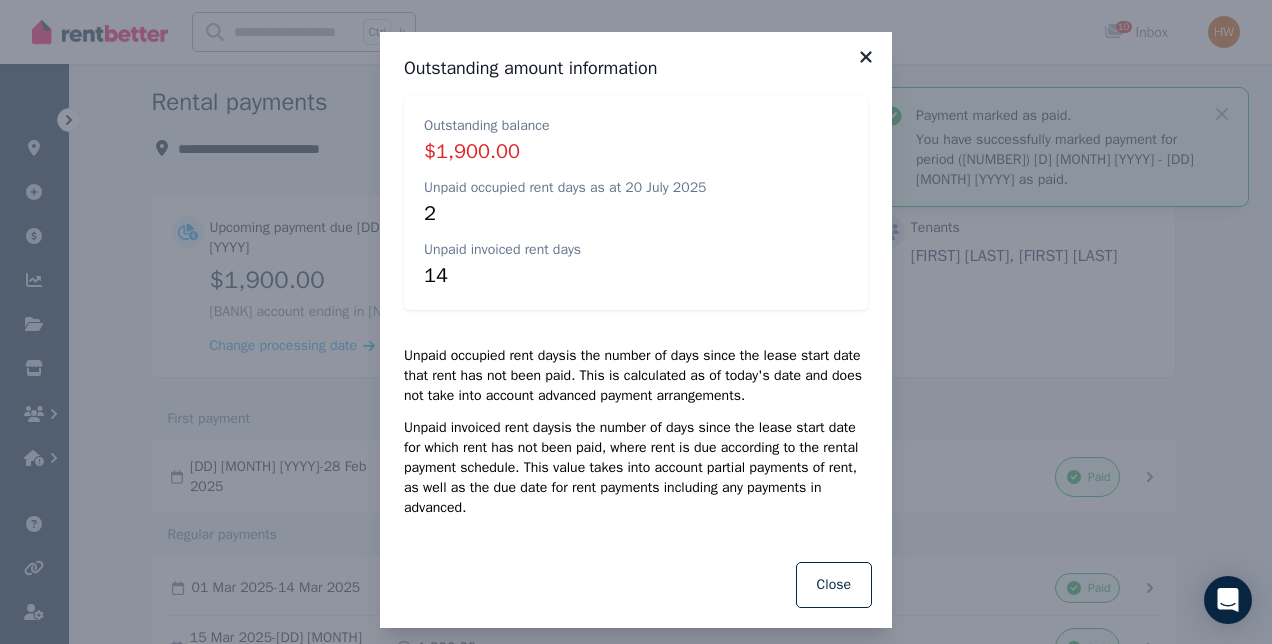 click 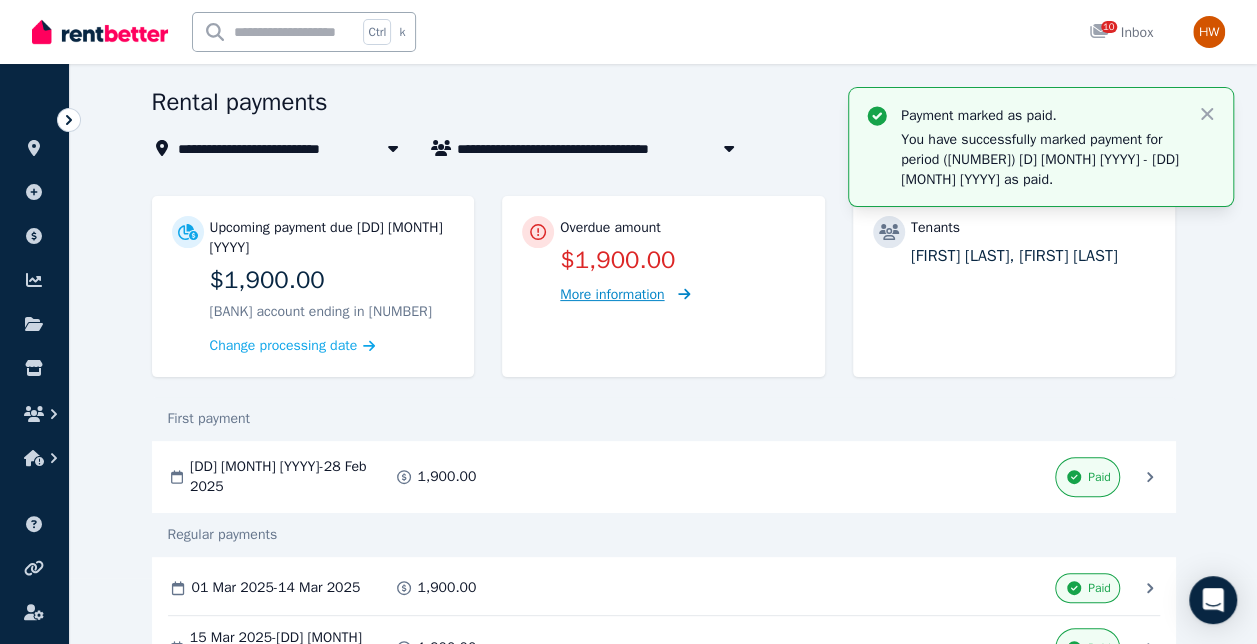 click on "More information" at bounding box center (612, 294) 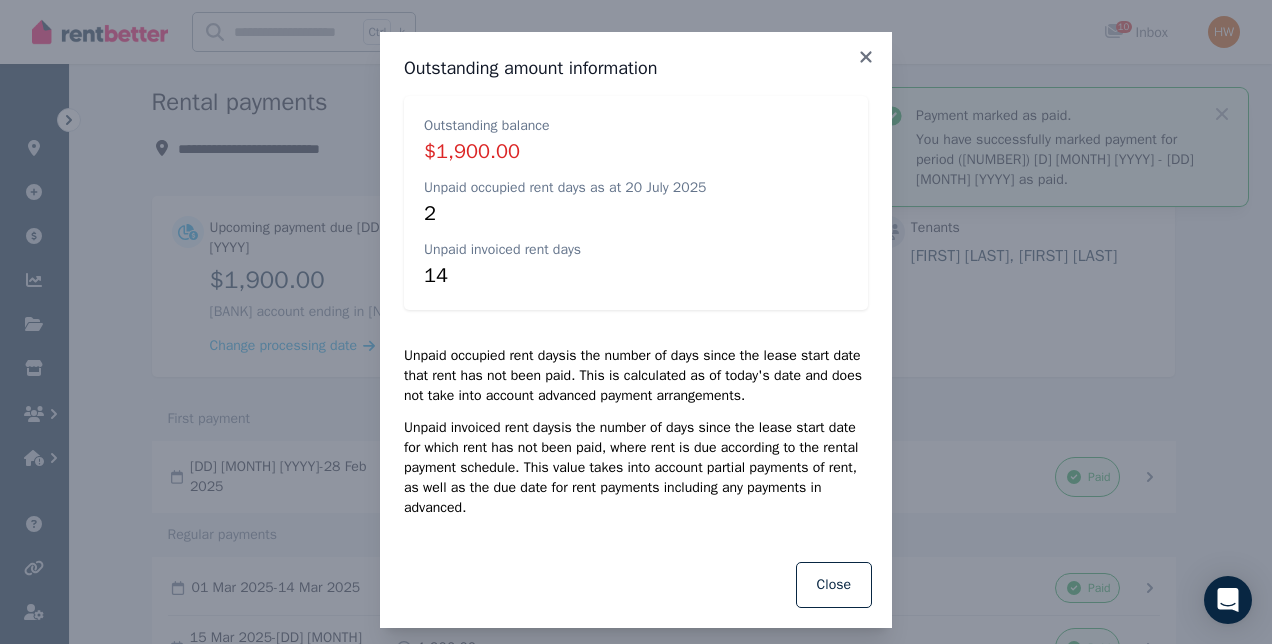click on "Outstanding balance $1,900.00 Unpaid occupied rent days as at   20 July 2025 2 Unpaid invoiced rent days 14" at bounding box center [636, 203] 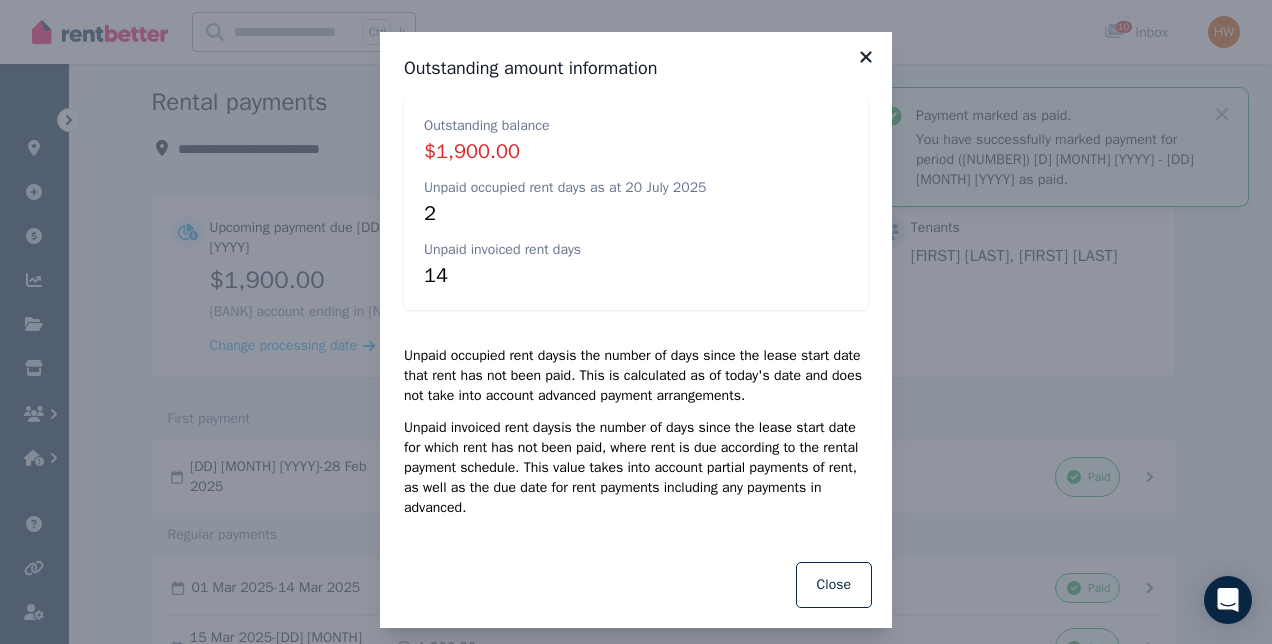 click 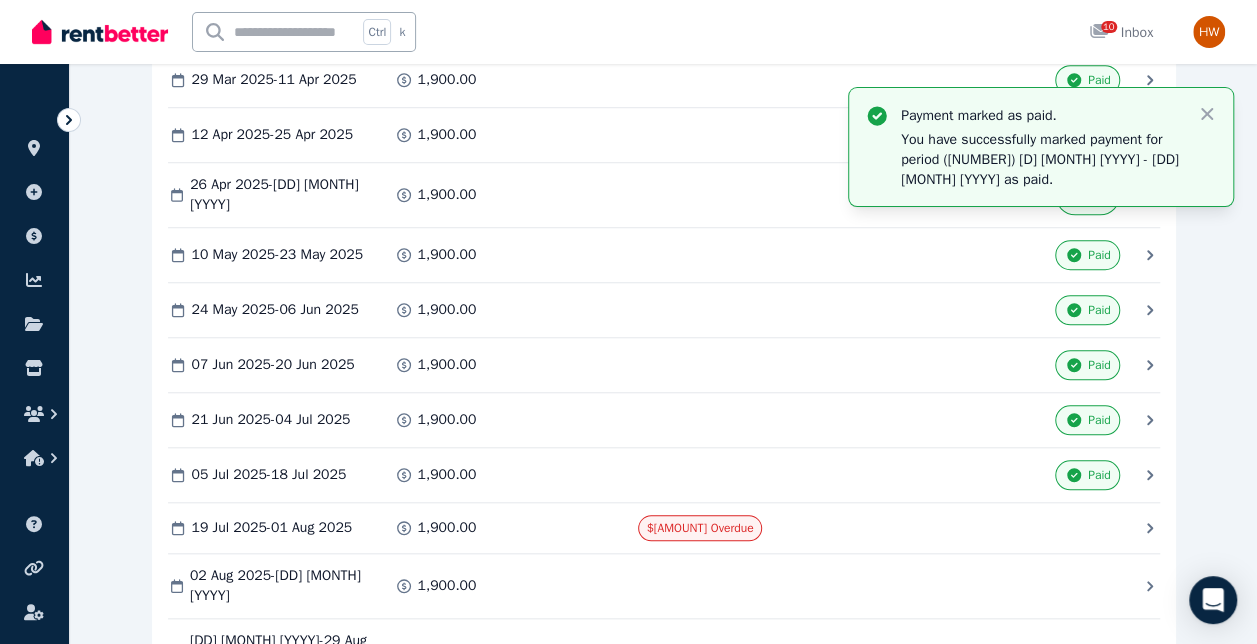 scroll, scrollTop: 706, scrollLeft: 0, axis: vertical 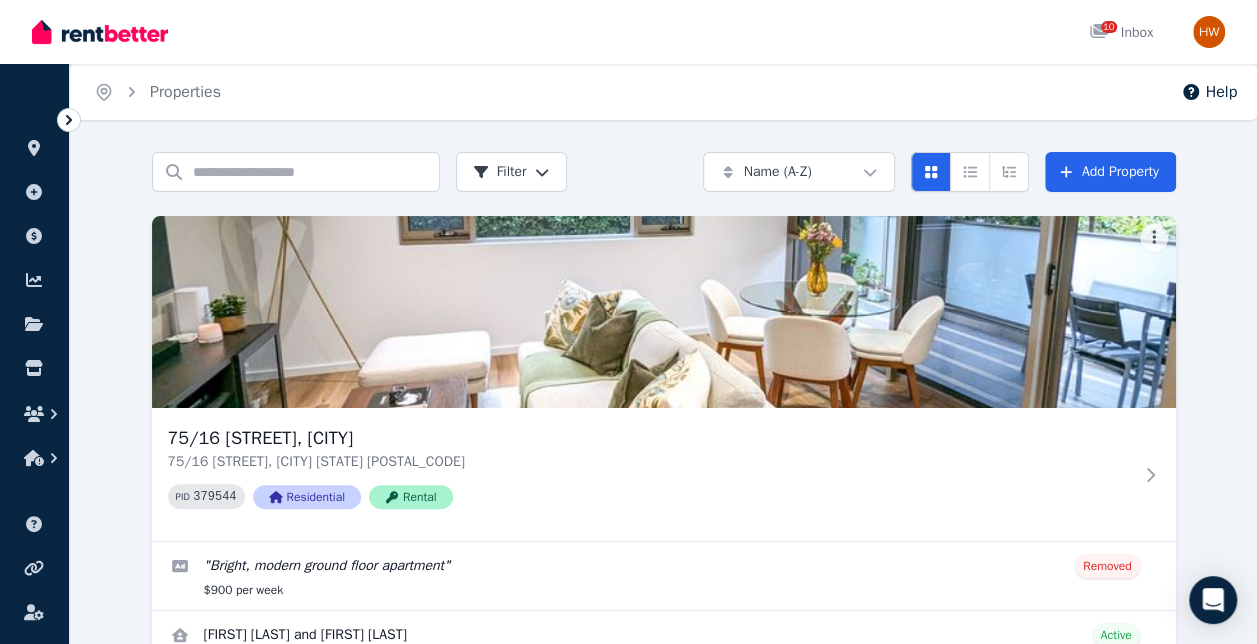 drag, startPoint x: 0, startPoint y: 0, endPoint x: 594, endPoint y: 94, distance: 601.3917 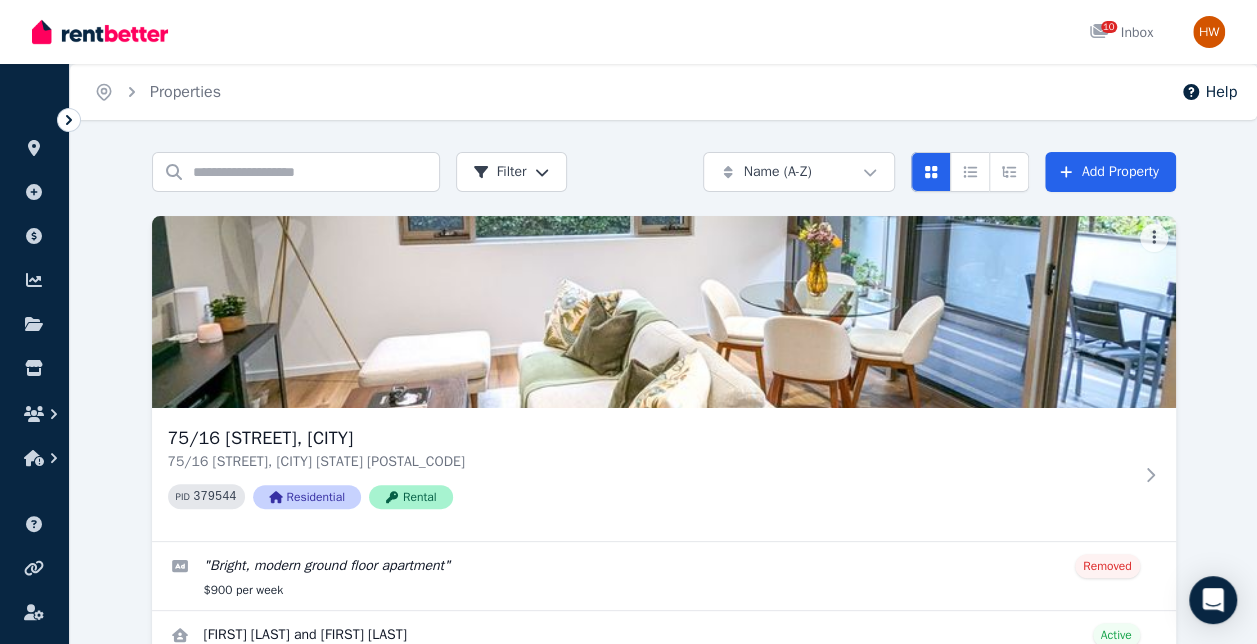 click on "Home Properties Help" at bounding box center [663, 92] 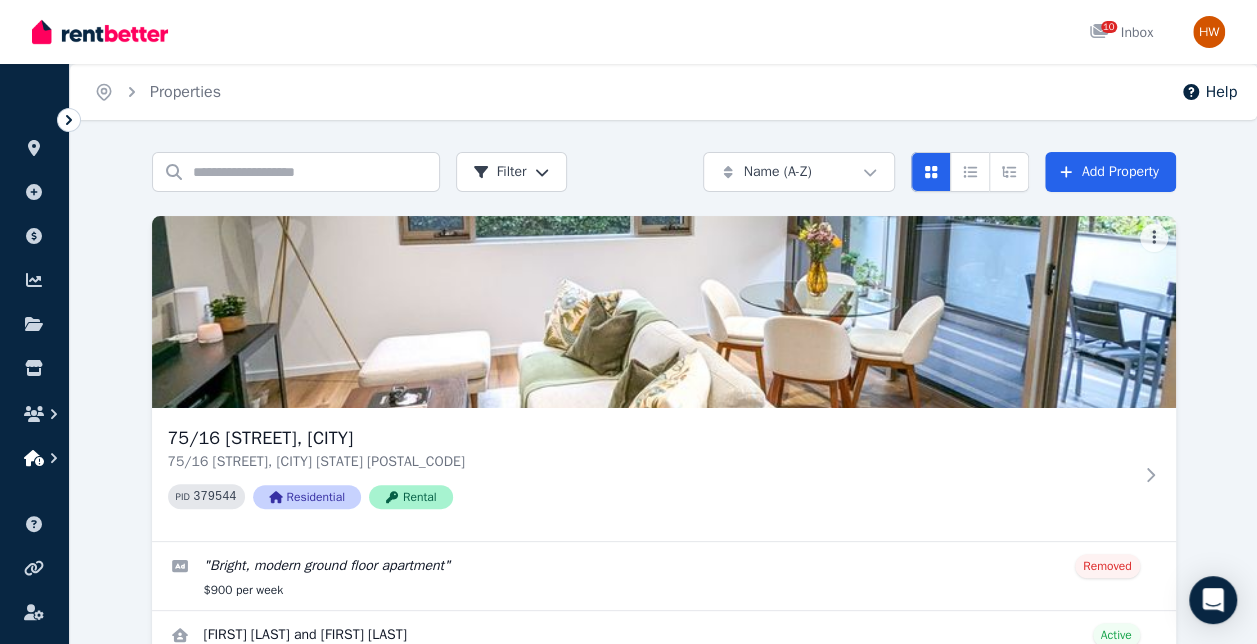 click 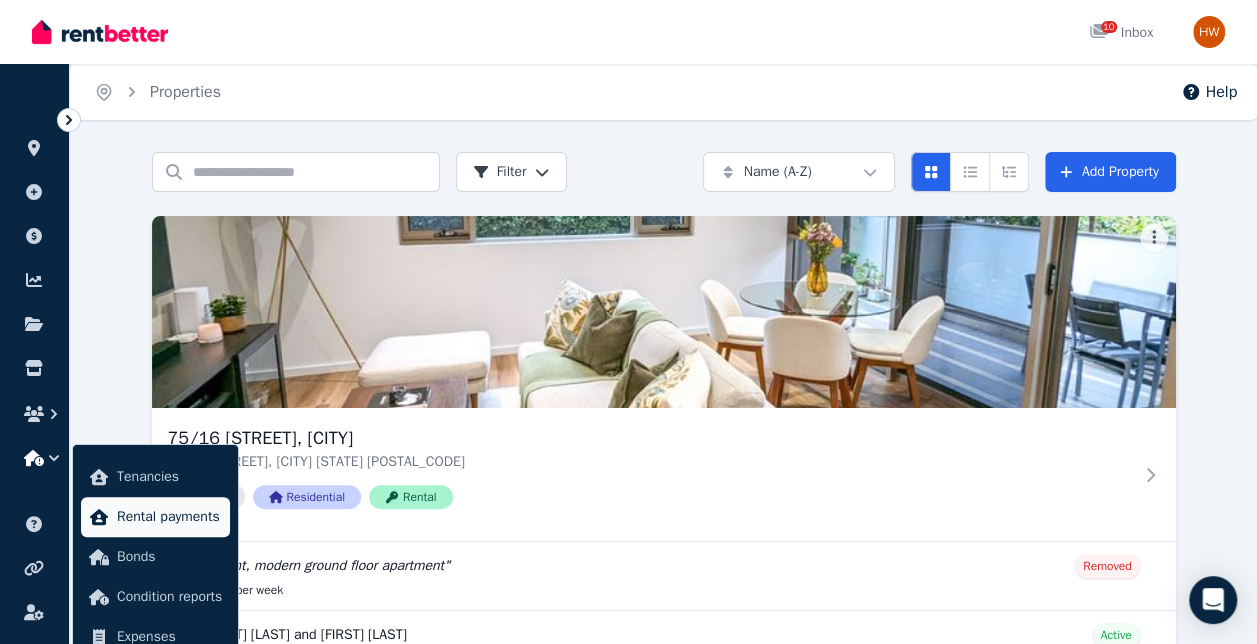 click on "Rental payments" at bounding box center [169, 517] 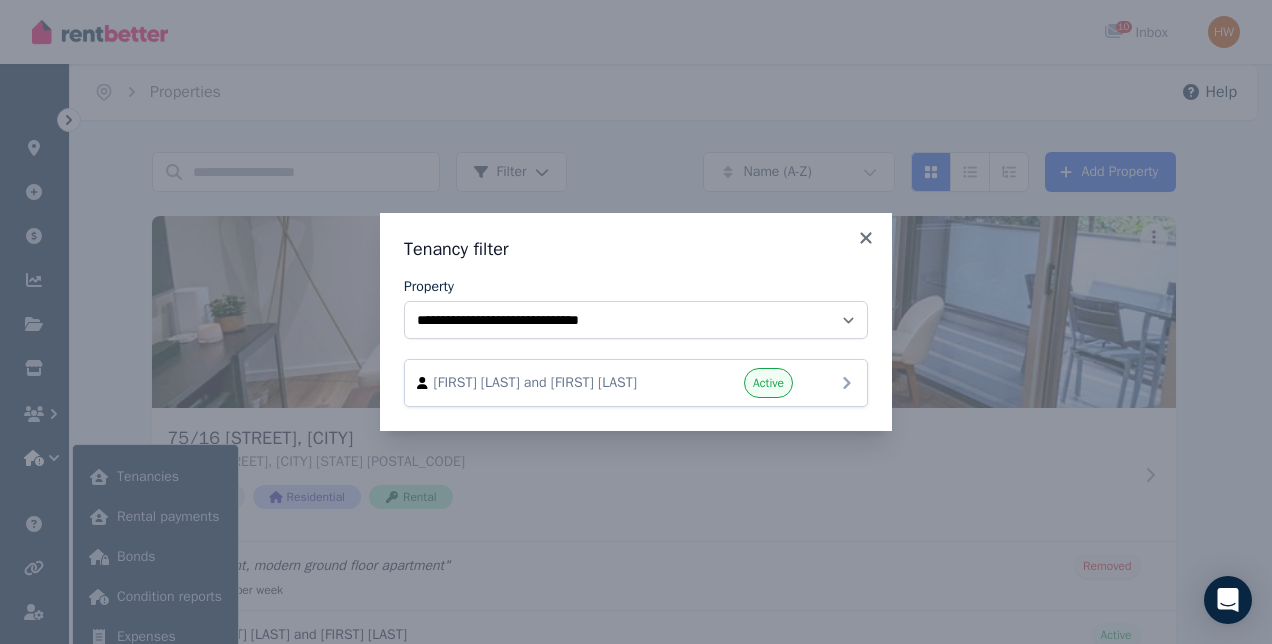 click 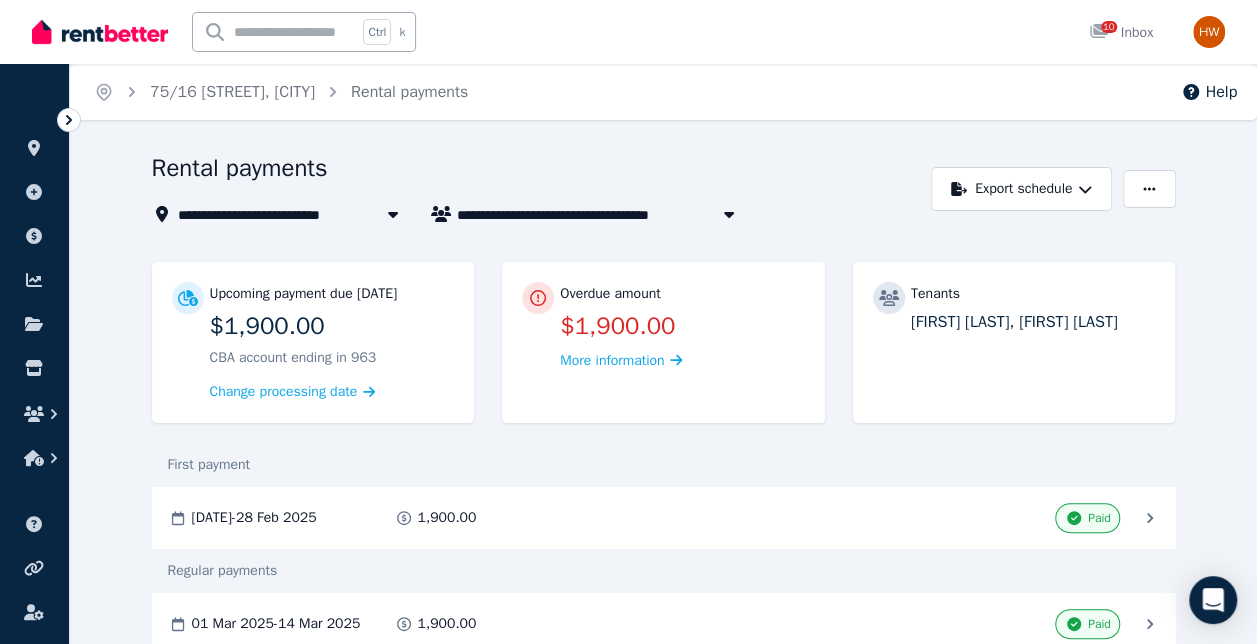 drag, startPoint x: 845, startPoint y: 382, endPoint x: 968, endPoint y: 450, distance: 140.54536 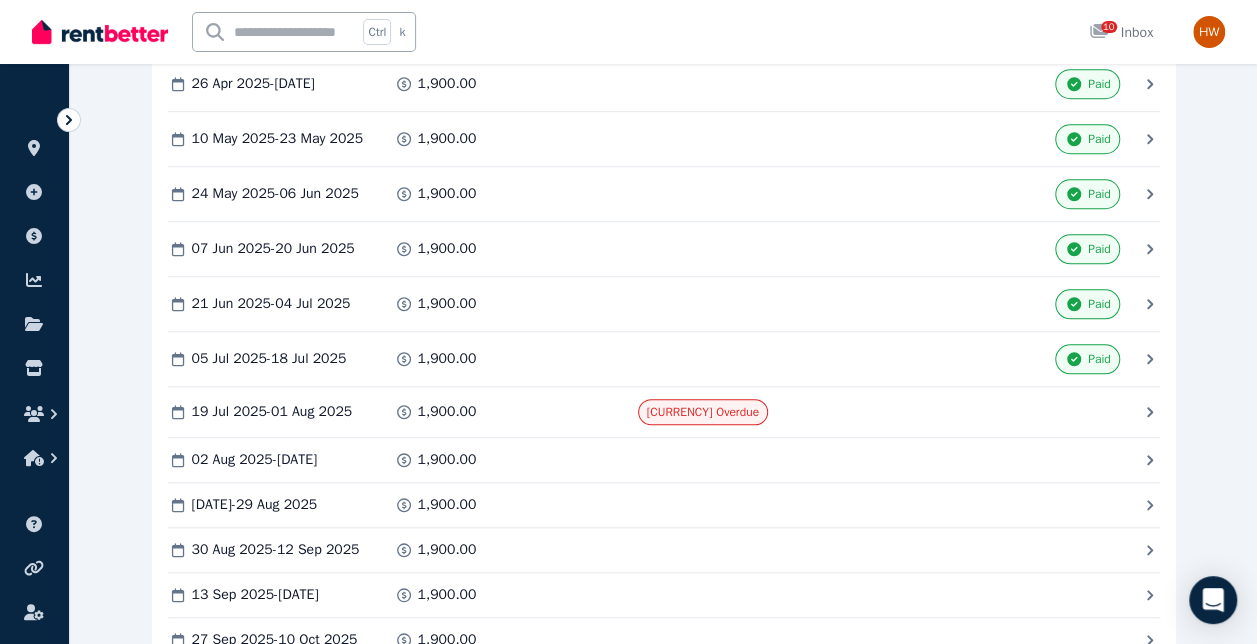 scroll, scrollTop: 800, scrollLeft: 0, axis: vertical 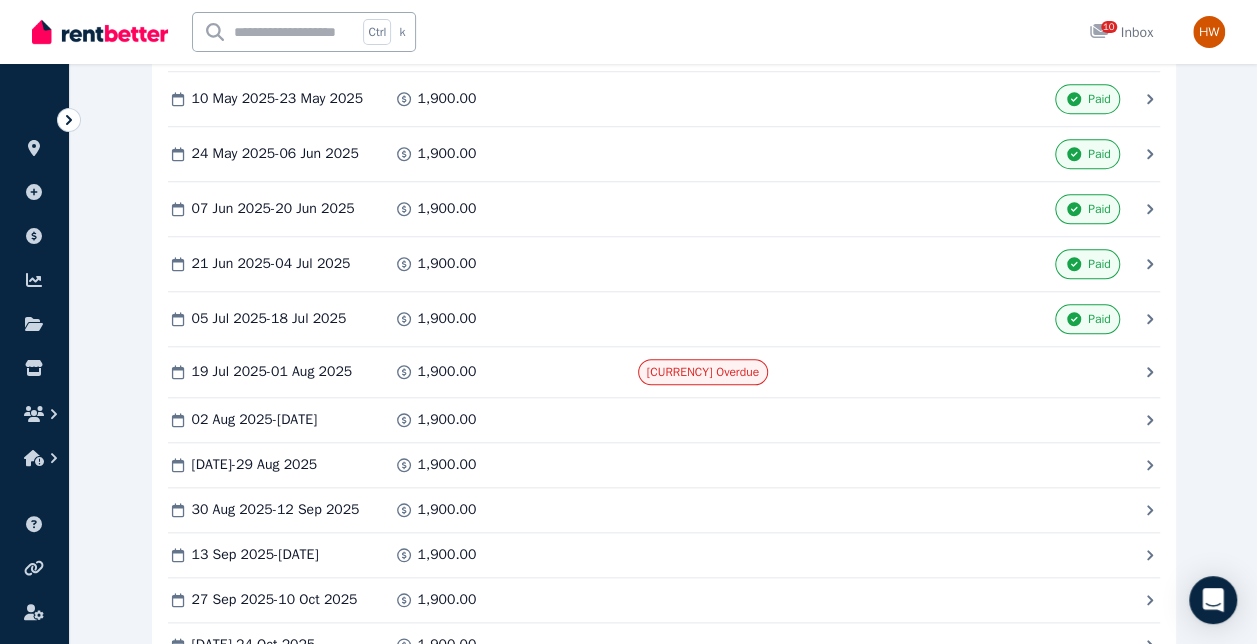 click on "[CURRENCY] Overdue" at bounding box center [703, 372] 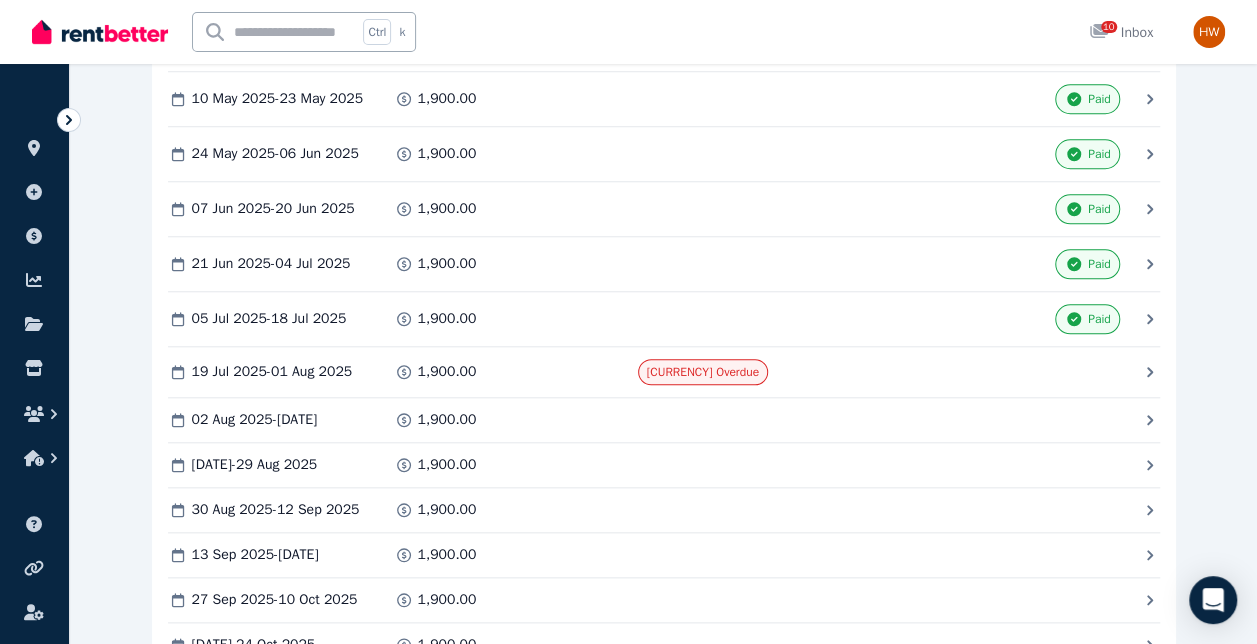 scroll, scrollTop: 0, scrollLeft: 0, axis: both 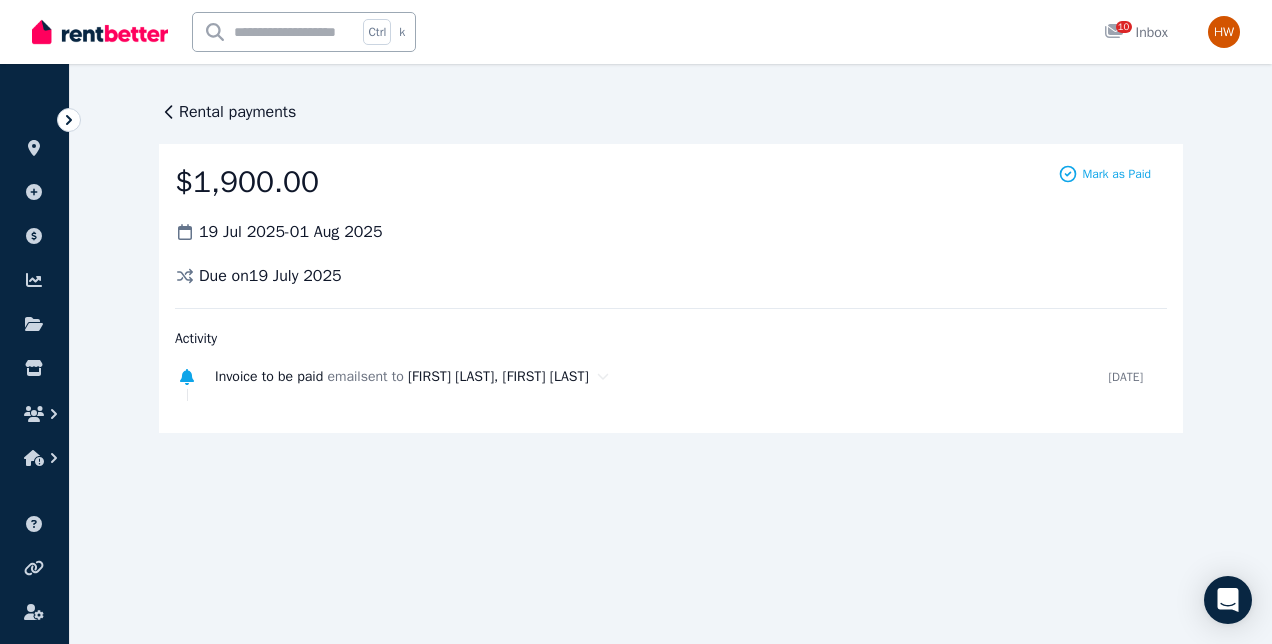 click 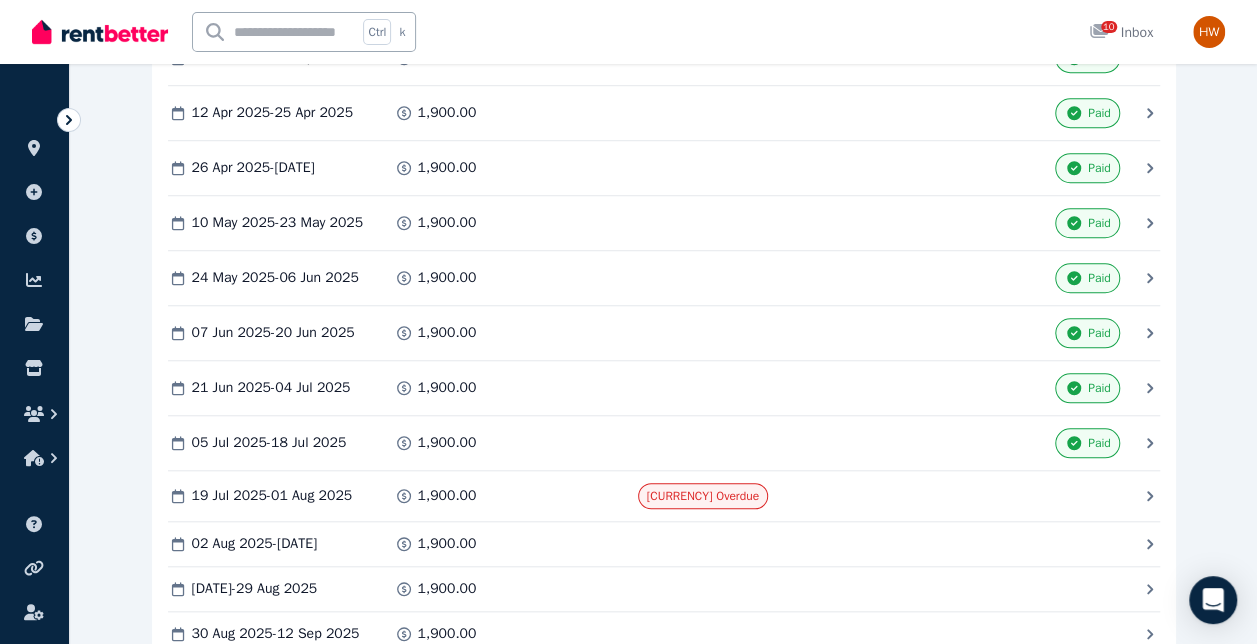 scroll, scrollTop: 680, scrollLeft: 0, axis: vertical 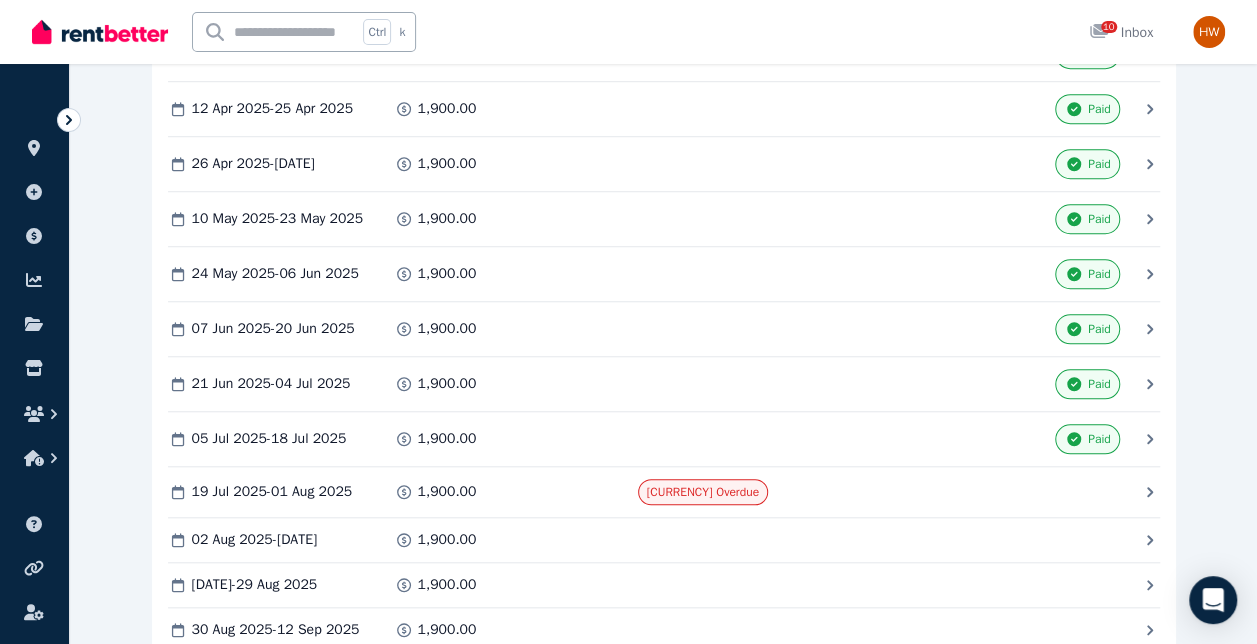 click 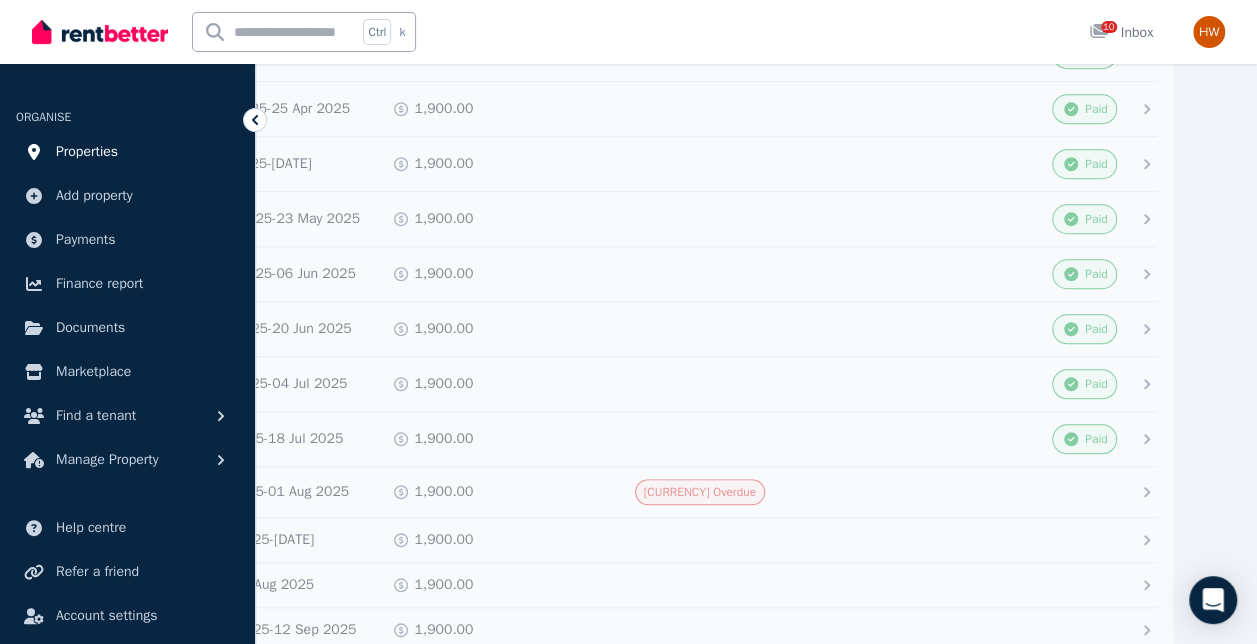 click on "Properties" at bounding box center [87, 152] 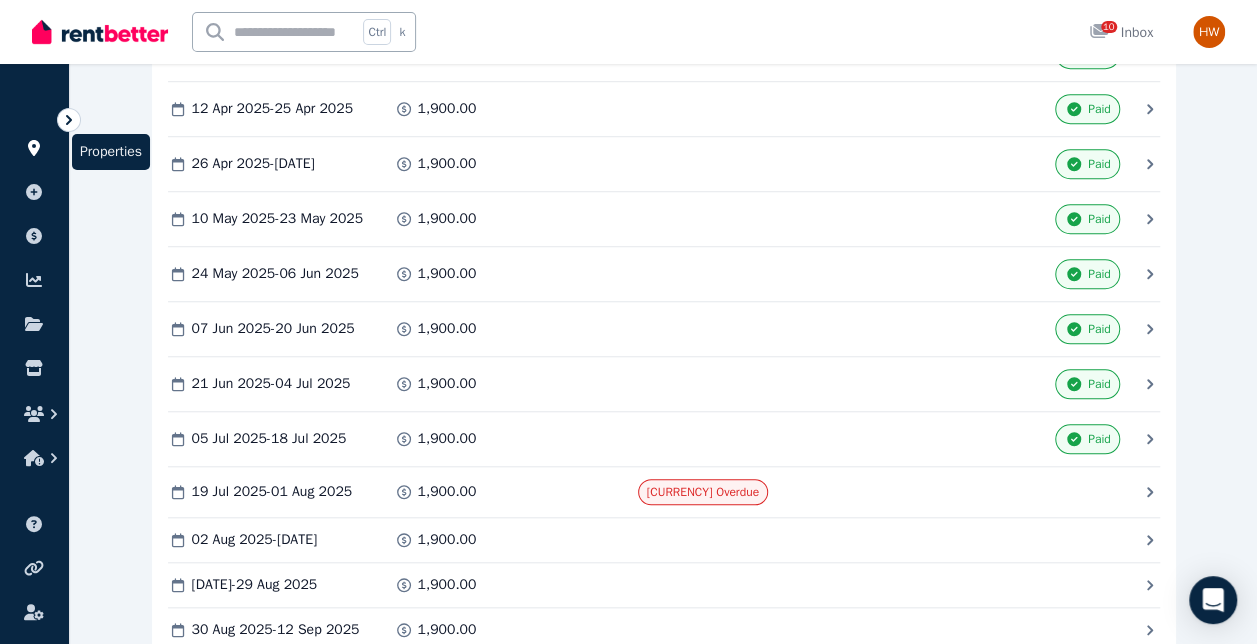 scroll, scrollTop: 0, scrollLeft: 0, axis: both 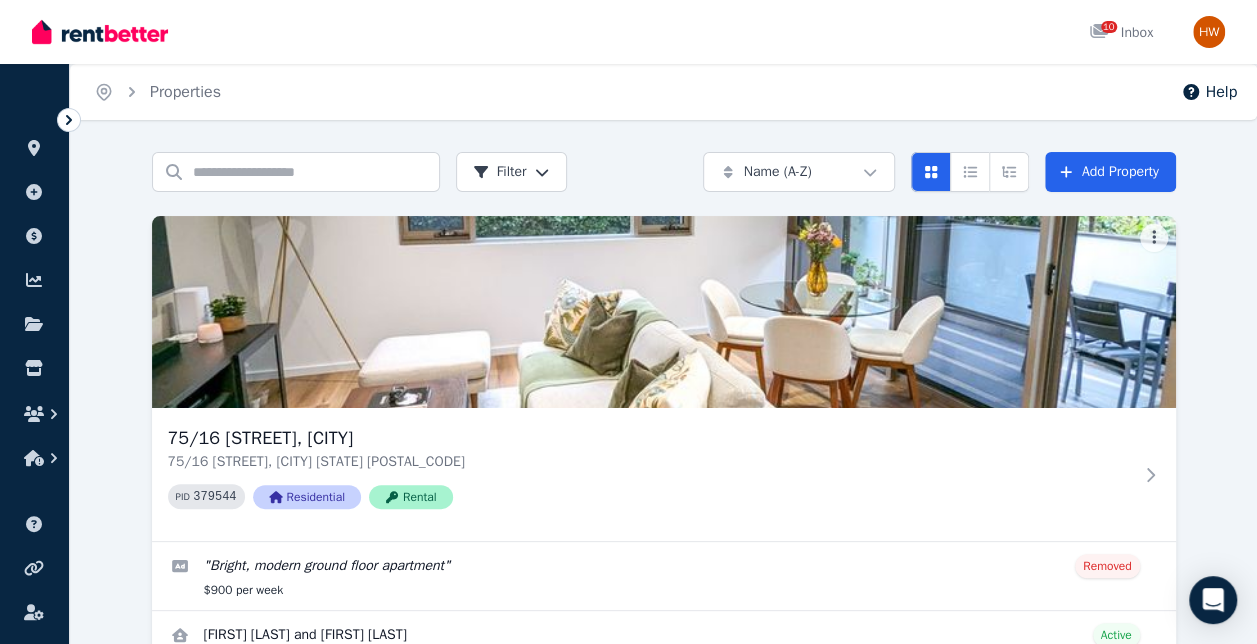 drag, startPoint x: 85, startPoint y: 151, endPoint x: 256, endPoint y: 188, distance: 174.95714 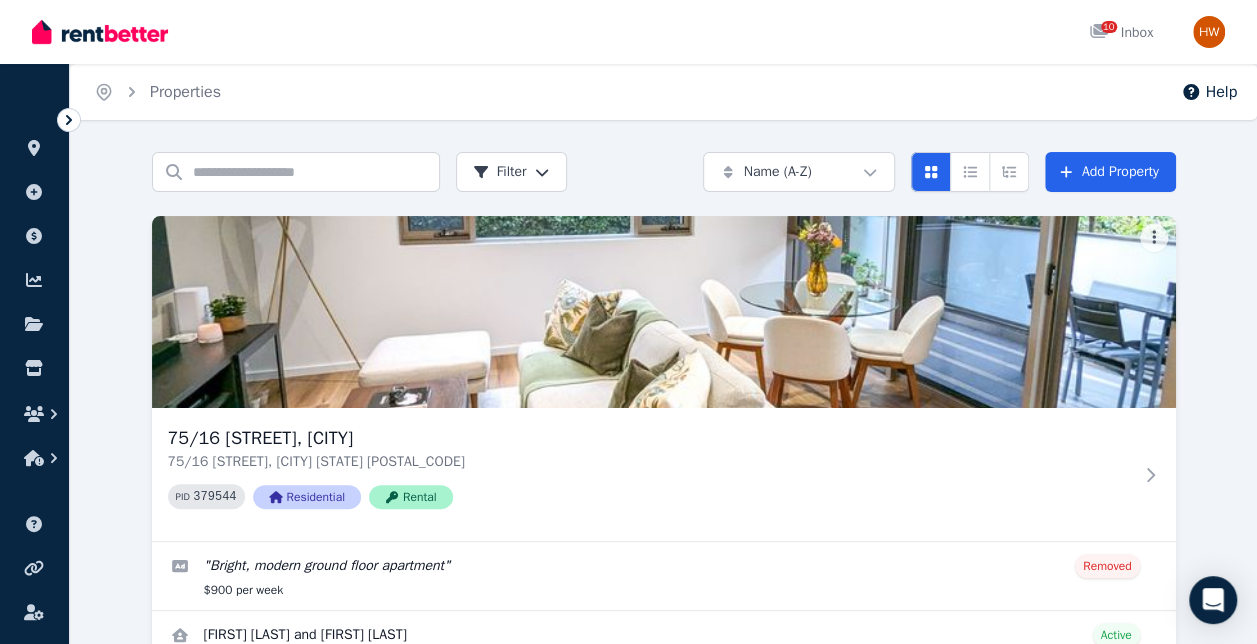 click on "Home Properties Help Search properties Filter Name (A-Z) Add Property 75/16 [STREET], [CITY] 75/16 [STREET], [CITY] [STATE] [POSTAL_CODE] PID   379544 Residential Rental " Bright, modern ground floor apartment " Removed [CURRENCY] per week [FIRST] [LAST] and [FIRST] [LAST] Active [CURRENCY] per week [DATE] to [DATE] 53   enquiries , 10  new" at bounding box center [628, 322] 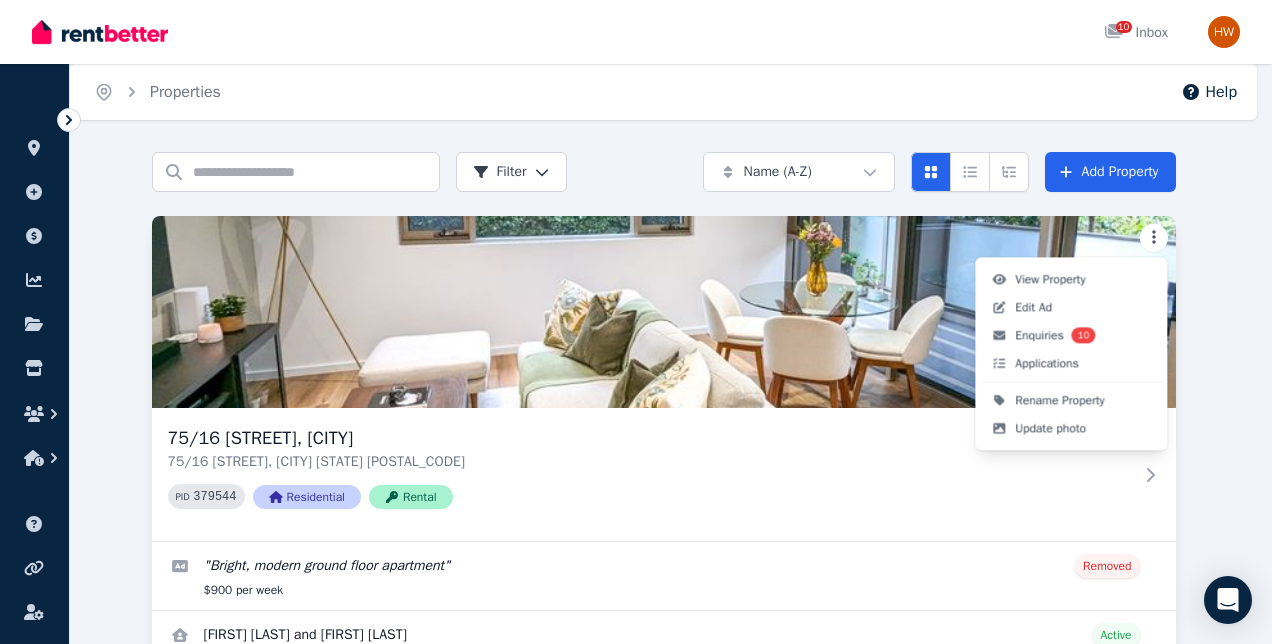 click on "Open main menu 10 Inbox Open user menu ORGANISE Properties Add property Payments Finance report Documents Marketplace Help centre Refer a friend Account settings Your profile [FIRST] [LAST] Home Properties Help Search properties Filter Name (A-Z) Add Property 75/16 [STREET], [CITY] 75/16 [STREET], [CITY] [STATE] [POSTAL_CODE] PID   379544 Residential Rental " Bright, modern ground floor apartment " Removed [CURRENCY] per week [FIRST] [LAST] and [FIRST] [LAST] Active [CURRENCY] per week [DATE] to [DATE] 53   enquiries , 10  new /portal
View Property Edit Ad Enquiries 10 Applications Rename Property Update photo" at bounding box center (636, 322) 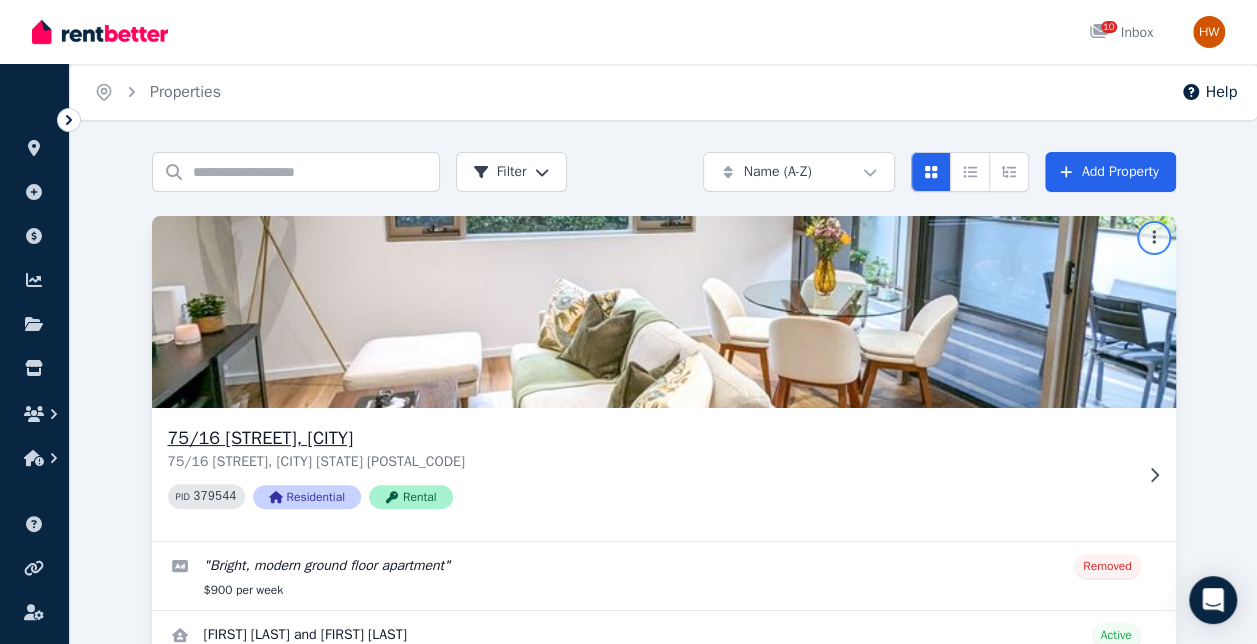 click on "Open main menu 10 Inbox Open user menu ORGANISE Properties Add property Payments Finance report Documents Marketplace Help centre Refer a friend Account settings Your profile [FIRST] [LAST] Home Properties Help Search properties Filter Name (A-Z) Add Property 75/16 [STREET], [CITY] 75/16 [STREET], [CITY] [STATE] [POSTAL_CODE] PID   379544 Residential Rental " Bright, modern ground floor apartment " Removed [CURRENCY] per week [FIRST] [LAST] and [FIRST] [LAST] Active [CURRENCY] per week [DATE] to [DATE] 53   enquiries , 10  new /portal" at bounding box center (628, 322) 